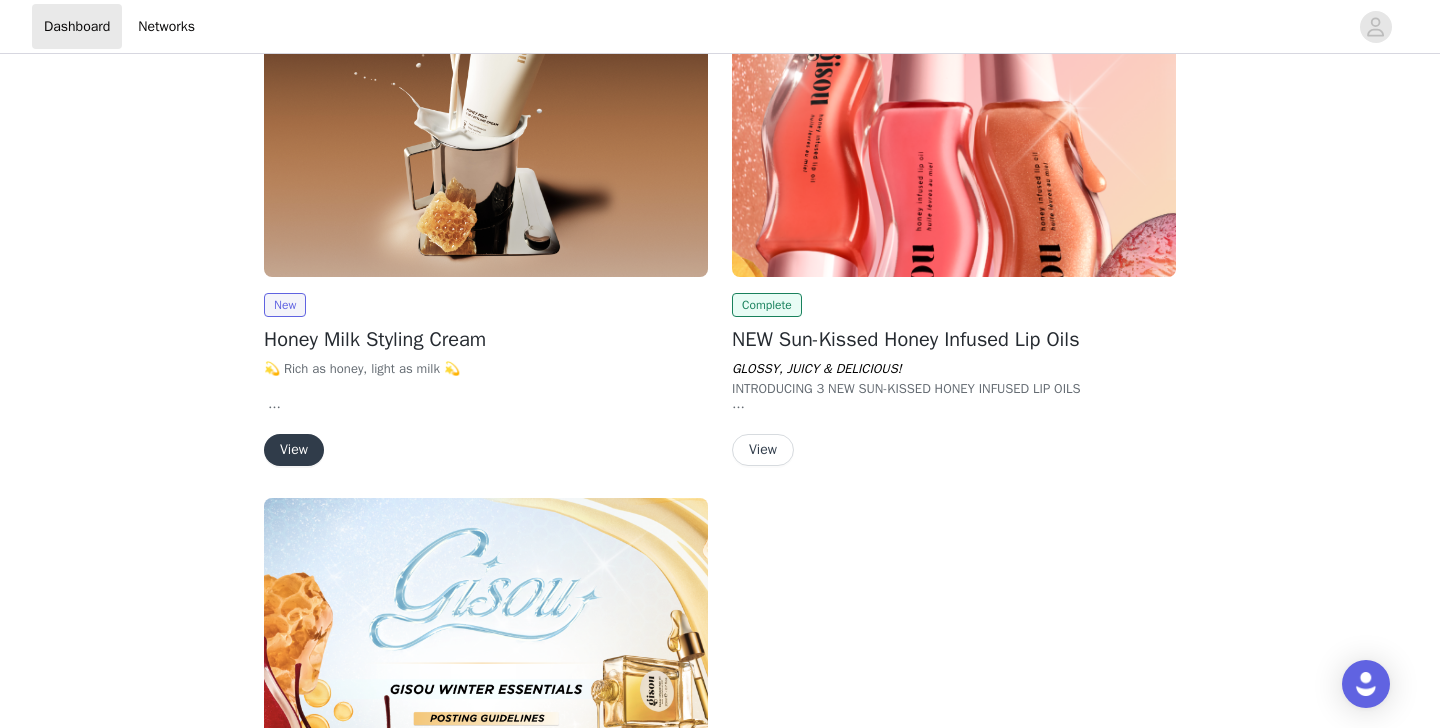 scroll, scrollTop: 221, scrollLeft: 0, axis: vertical 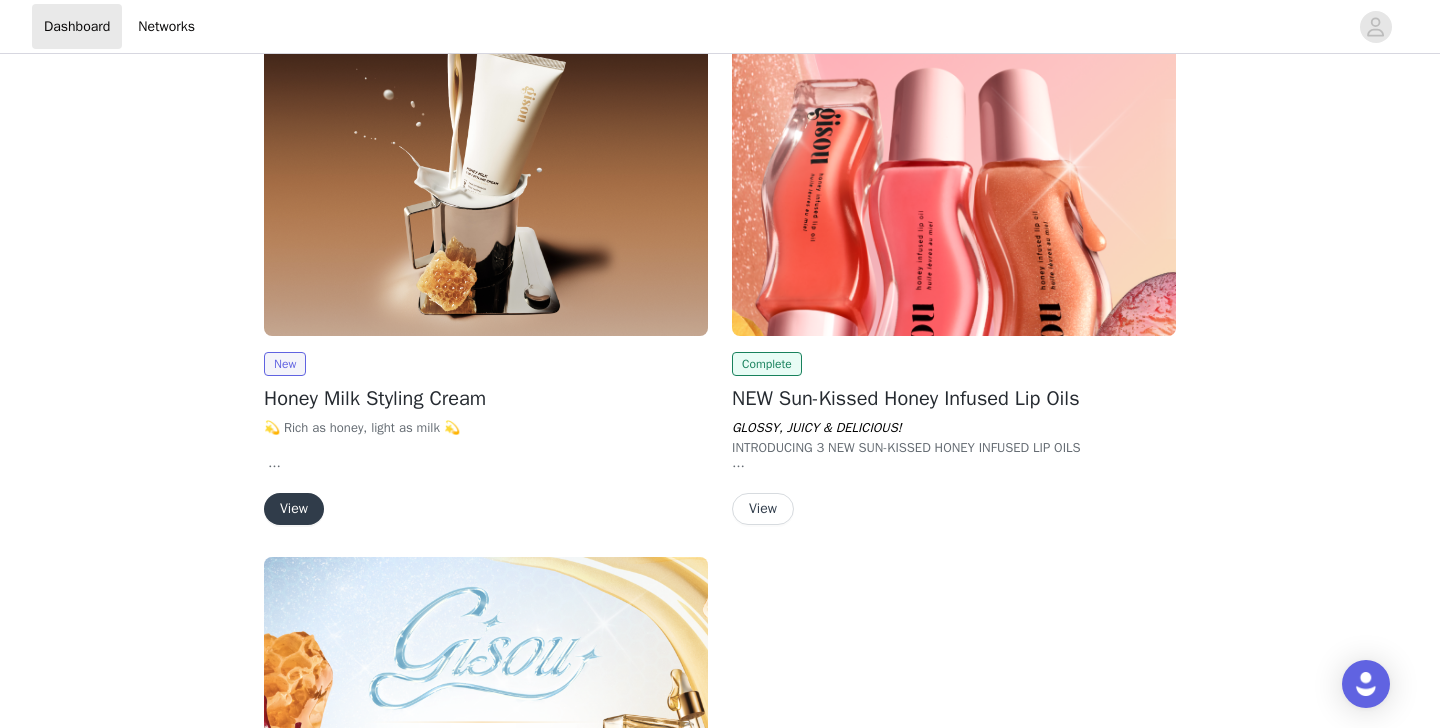 click on "View" at bounding box center (294, 509) 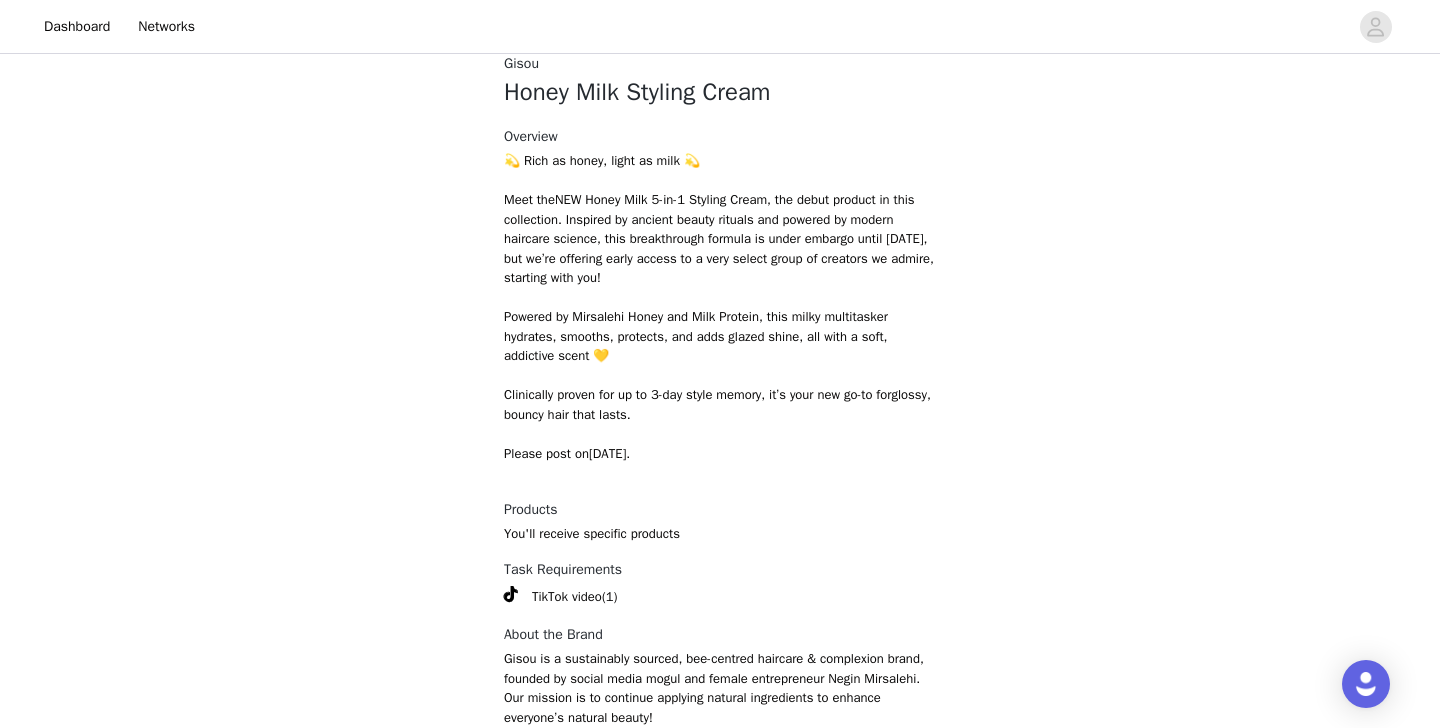 scroll, scrollTop: 629, scrollLeft: 0, axis: vertical 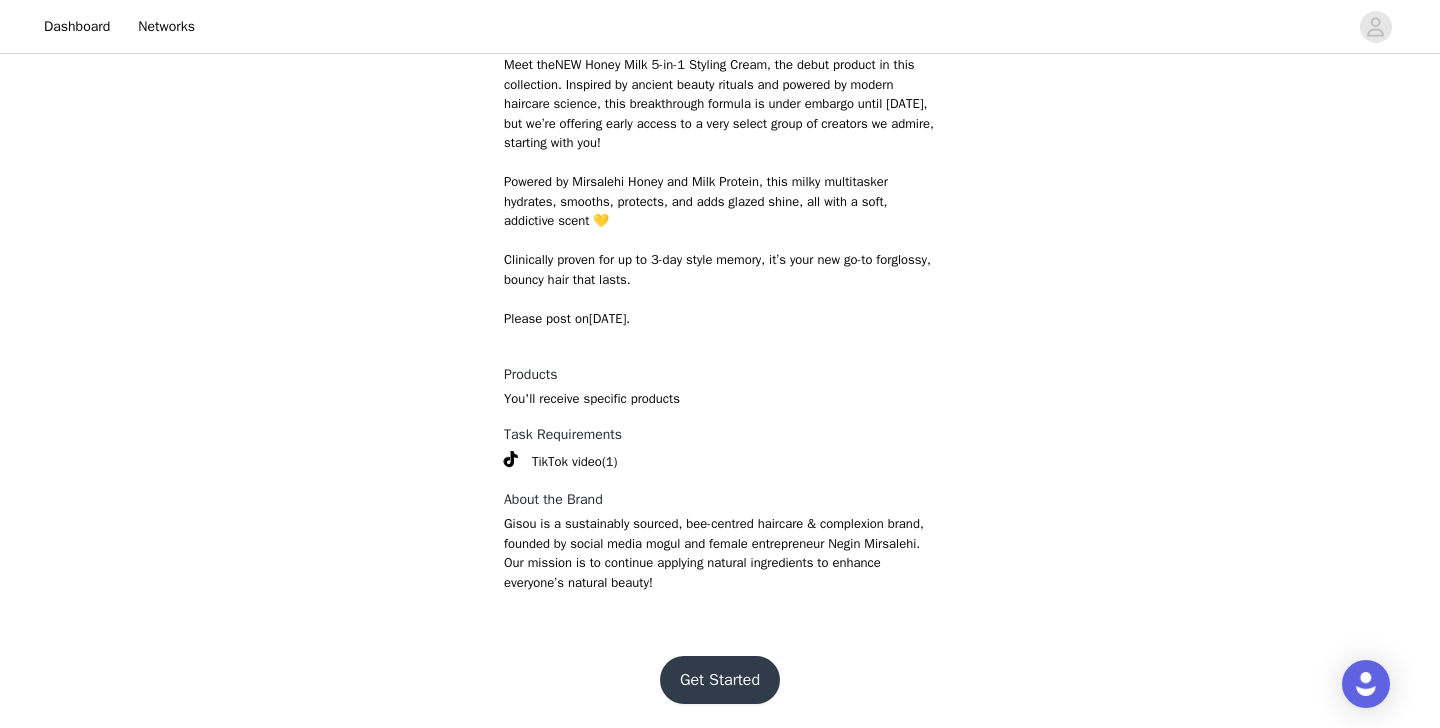 click on "Get Started" at bounding box center [720, 680] 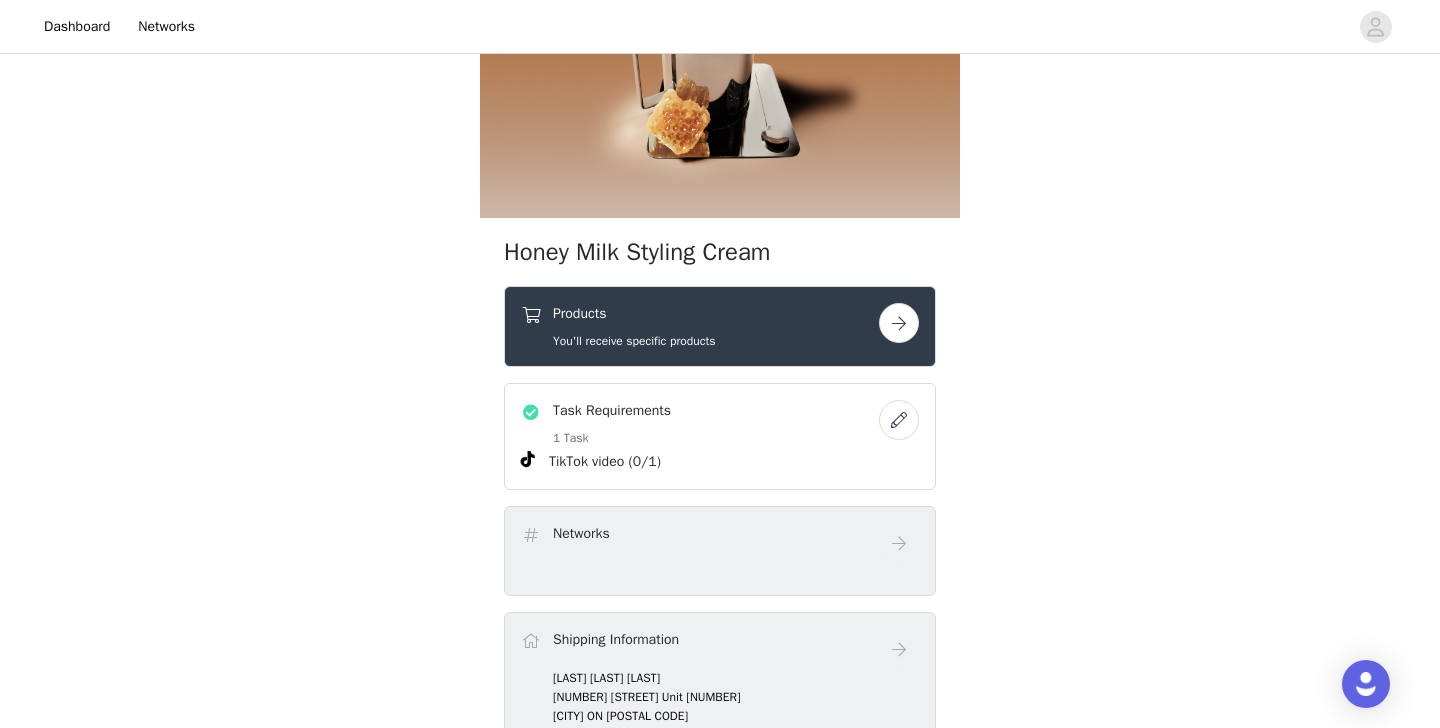 scroll, scrollTop: 319, scrollLeft: 0, axis: vertical 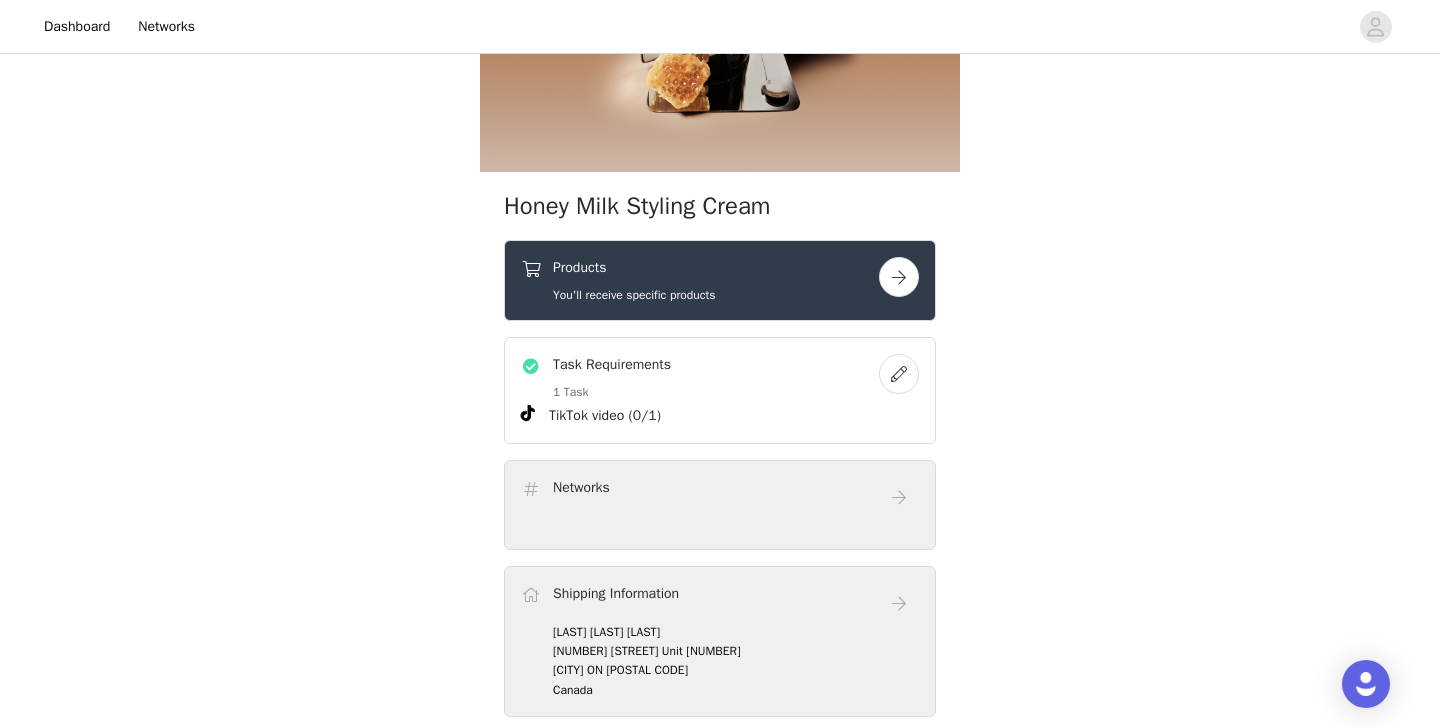 click at bounding box center (899, 277) 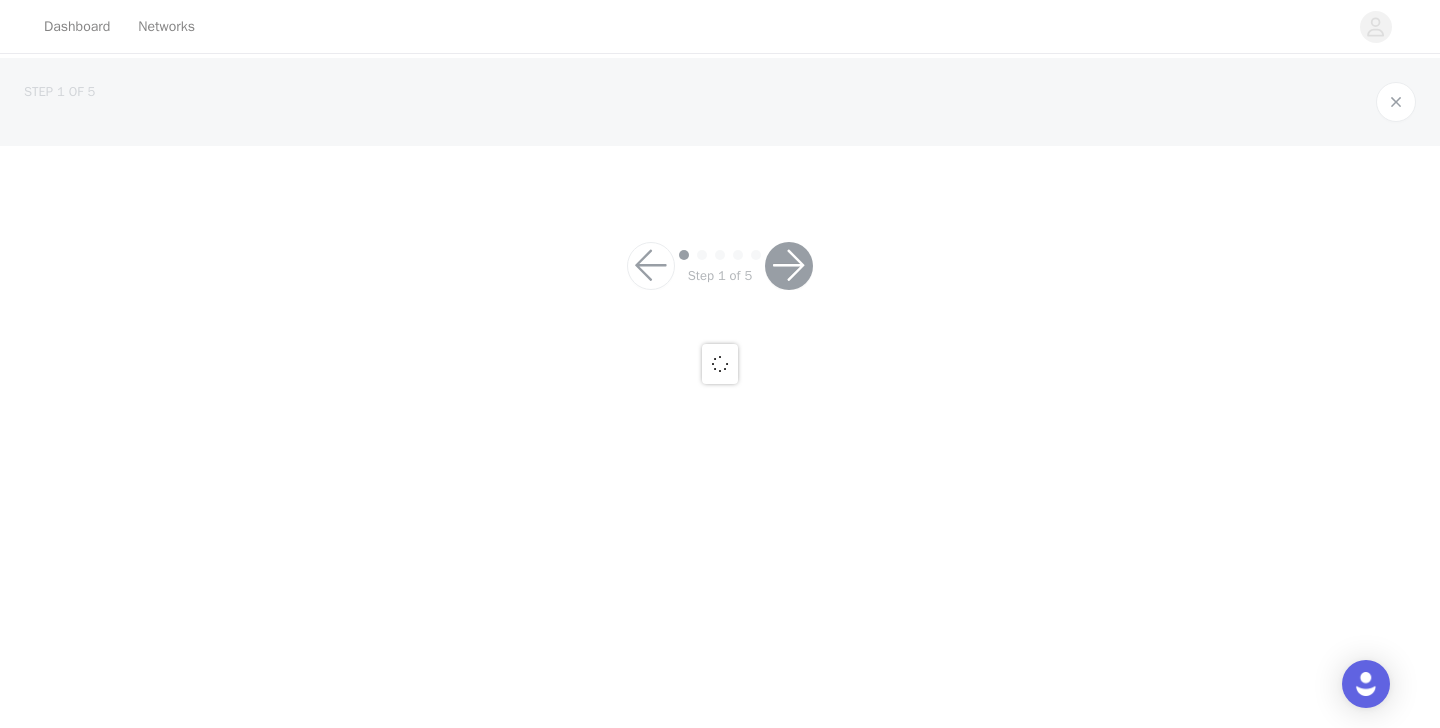 scroll, scrollTop: 0, scrollLeft: 0, axis: both 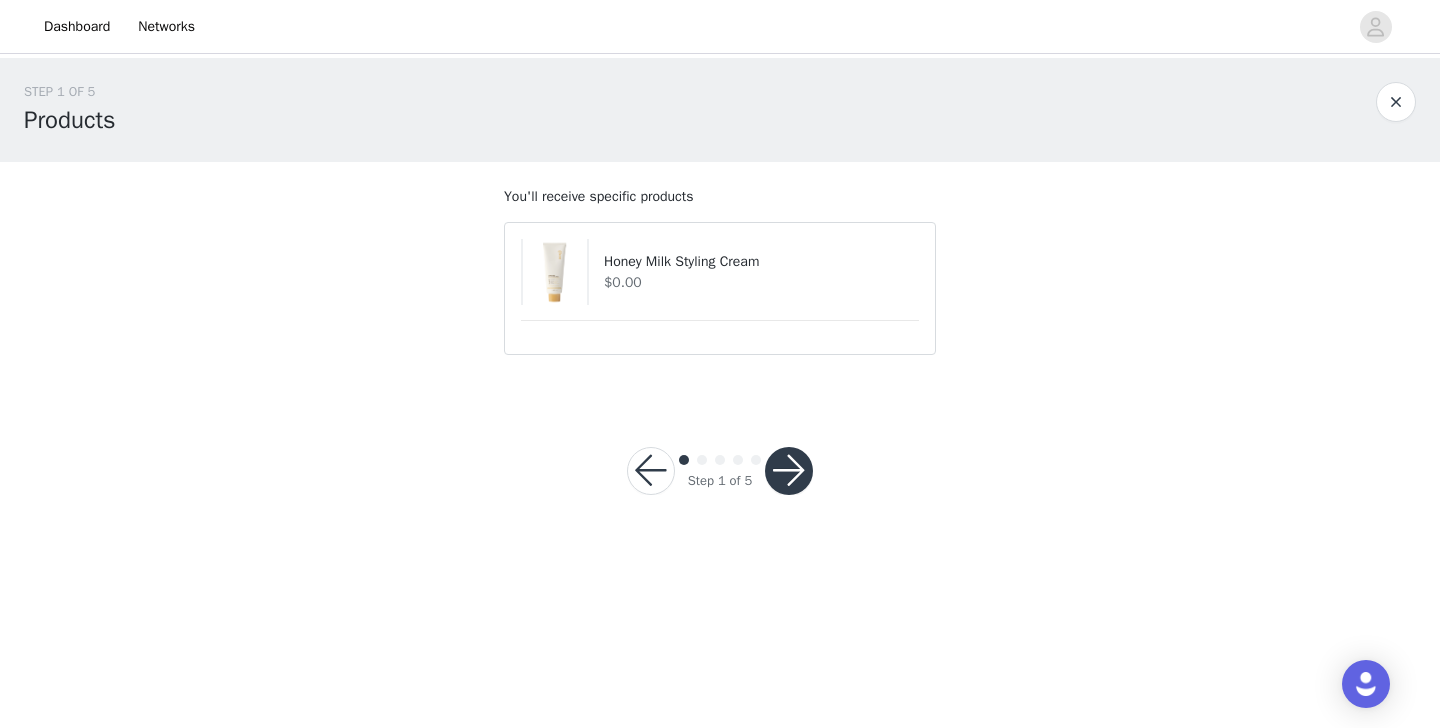 click on "Honey Milk Styling Cream" at bounding box center (761, 261) 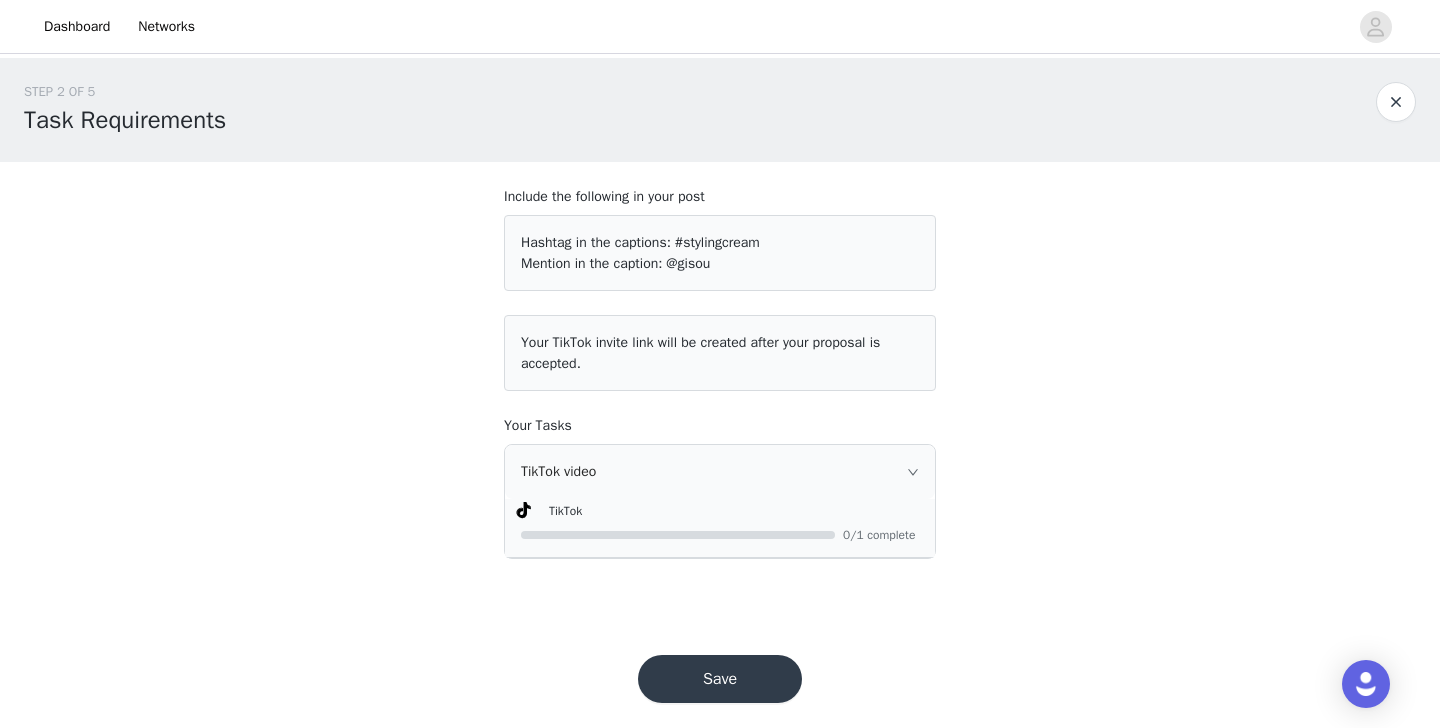 click on "Your TikTok invite link will be created after your proposal is accepted." at bounding box center (720, 353) 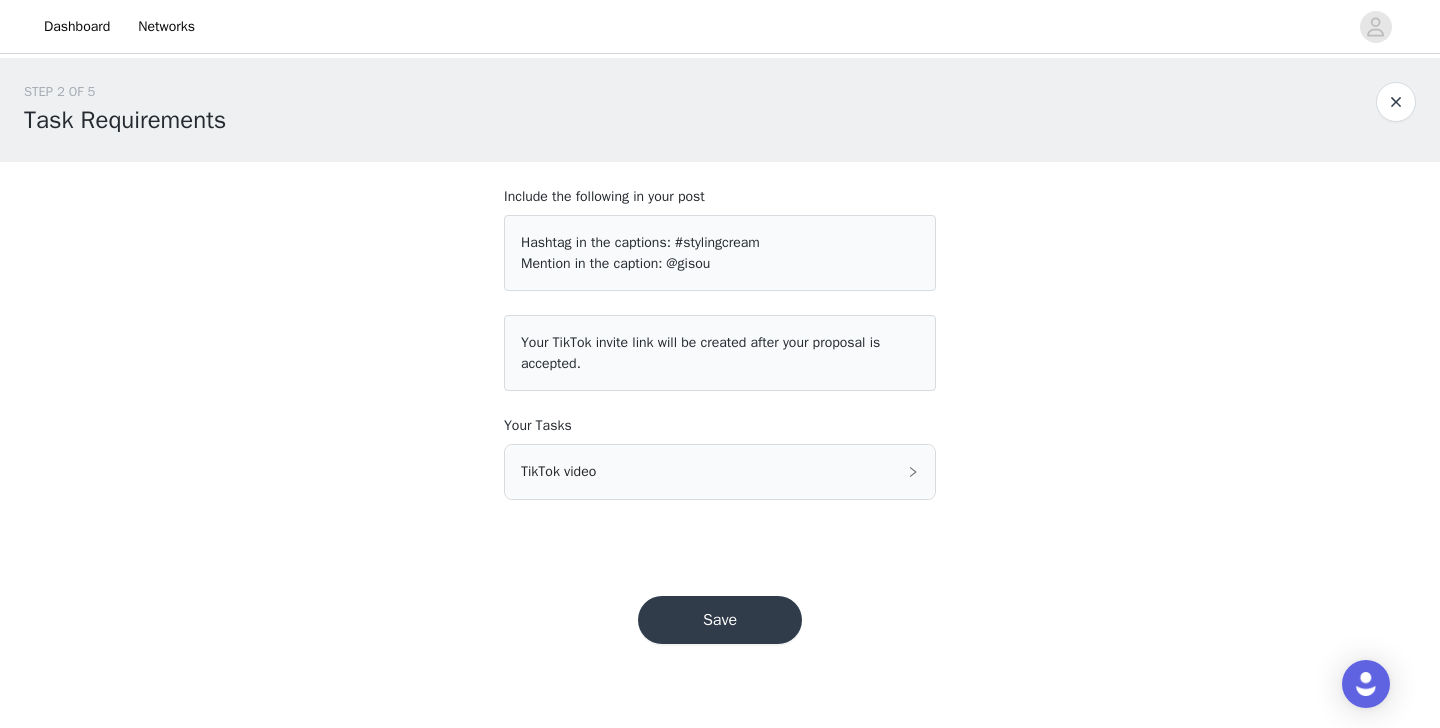 click 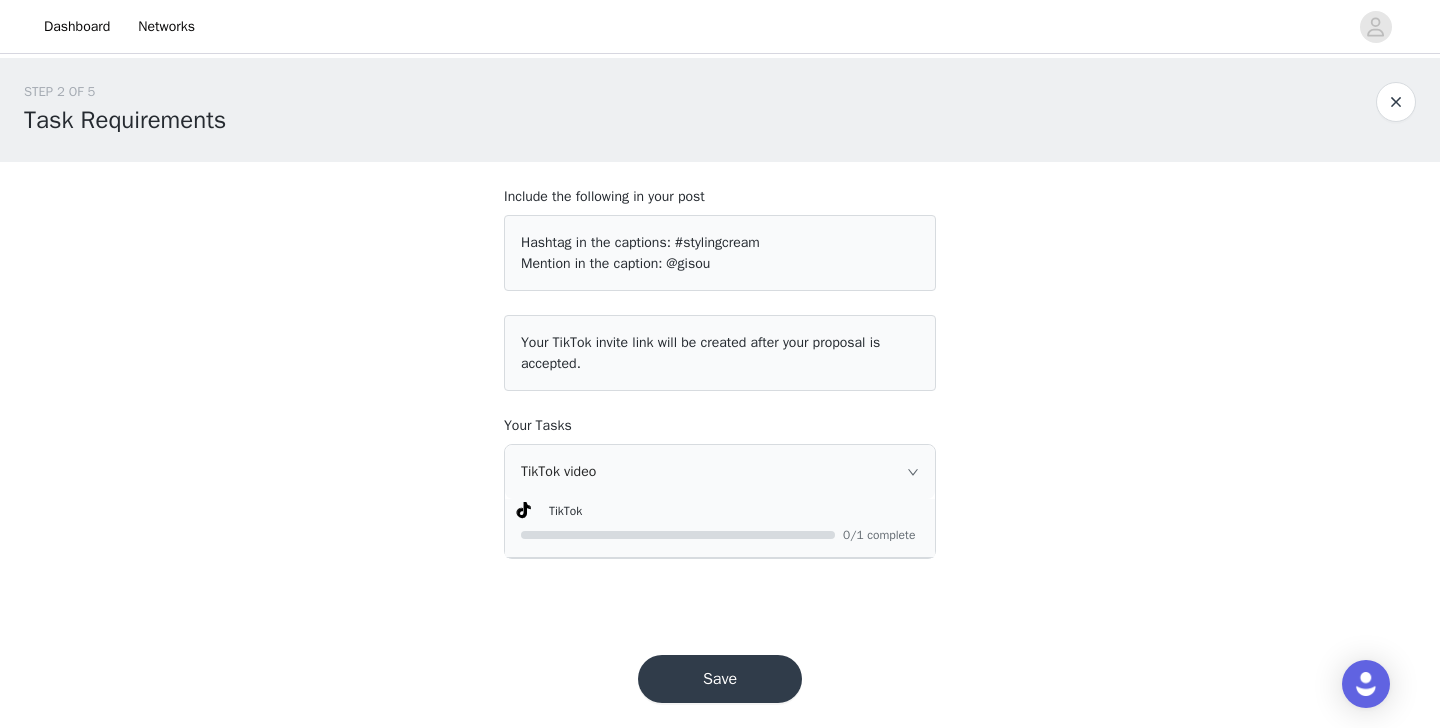 click on "Save" at bounding box center [720, 679] 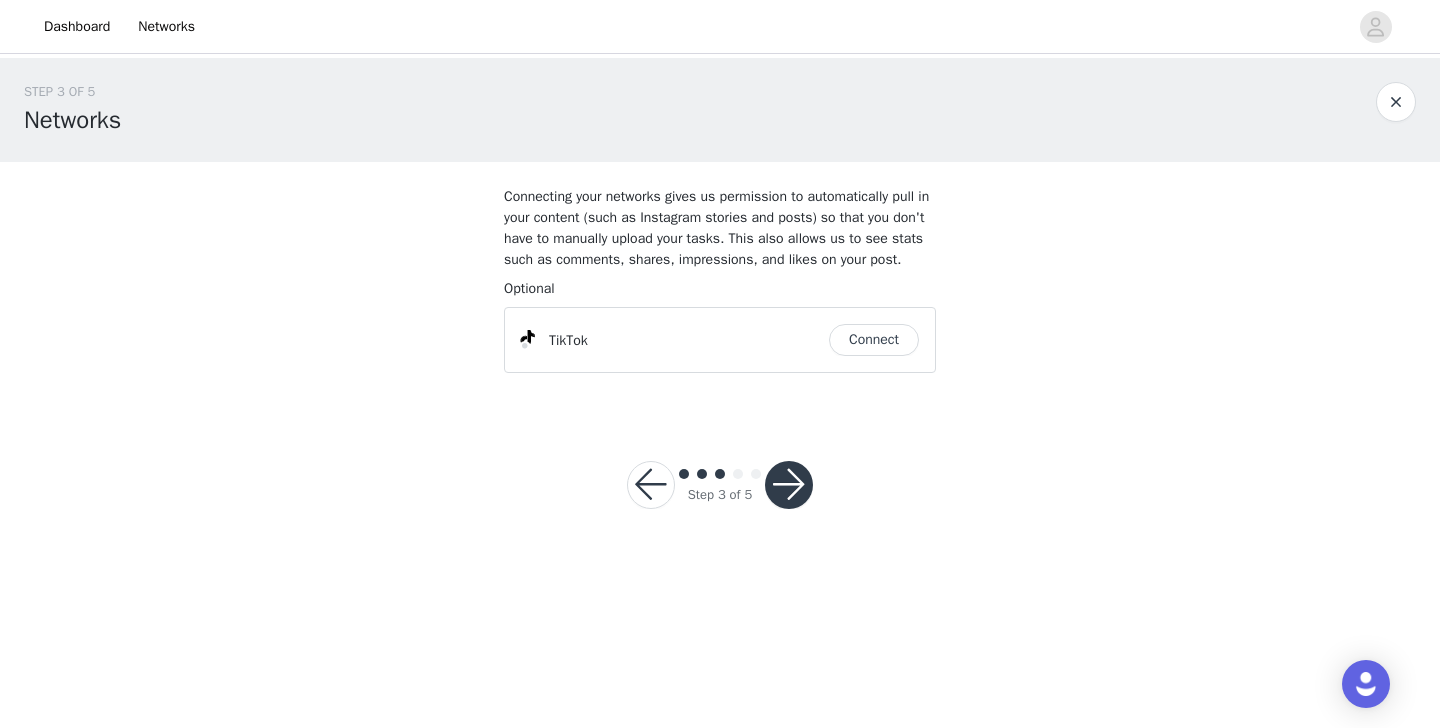 click at bounding box center [789, 485] 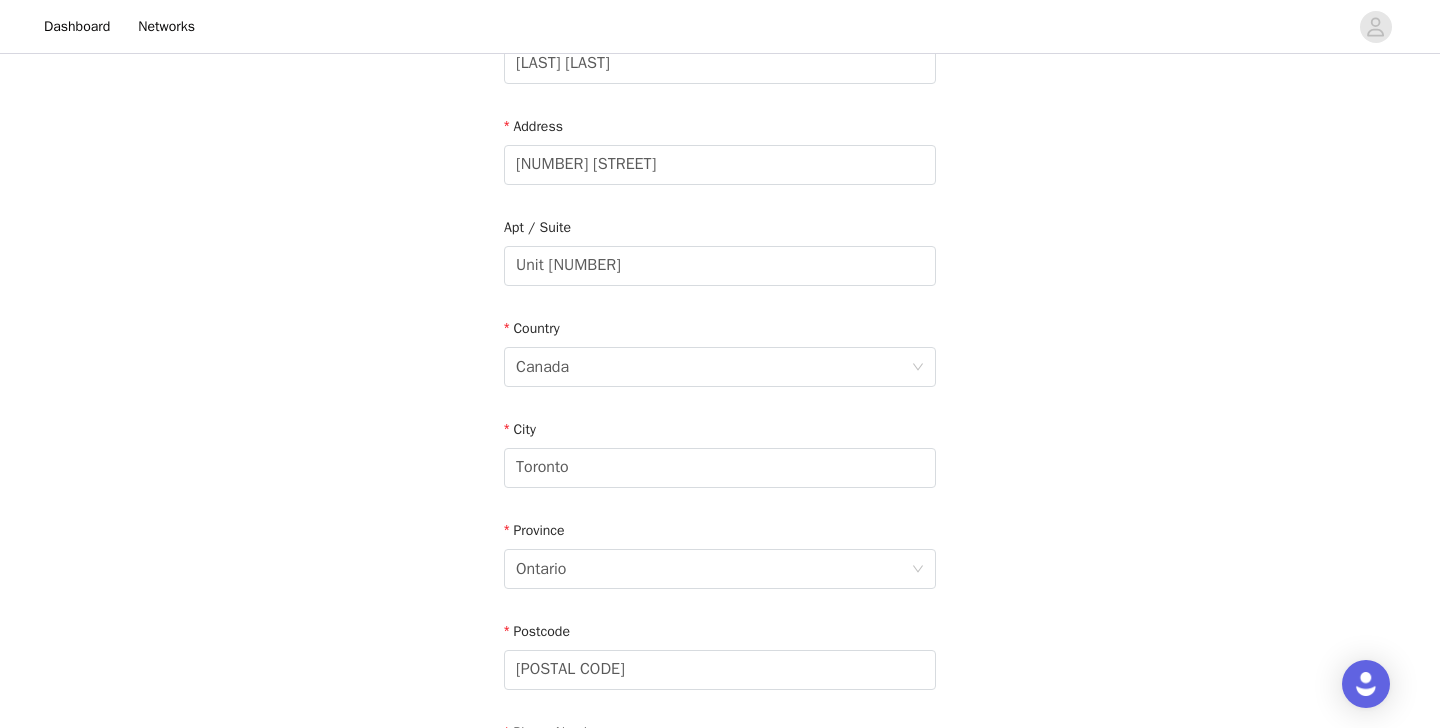 scroll, scrollTop: 635, scrollLeft: 0, axis: vertical 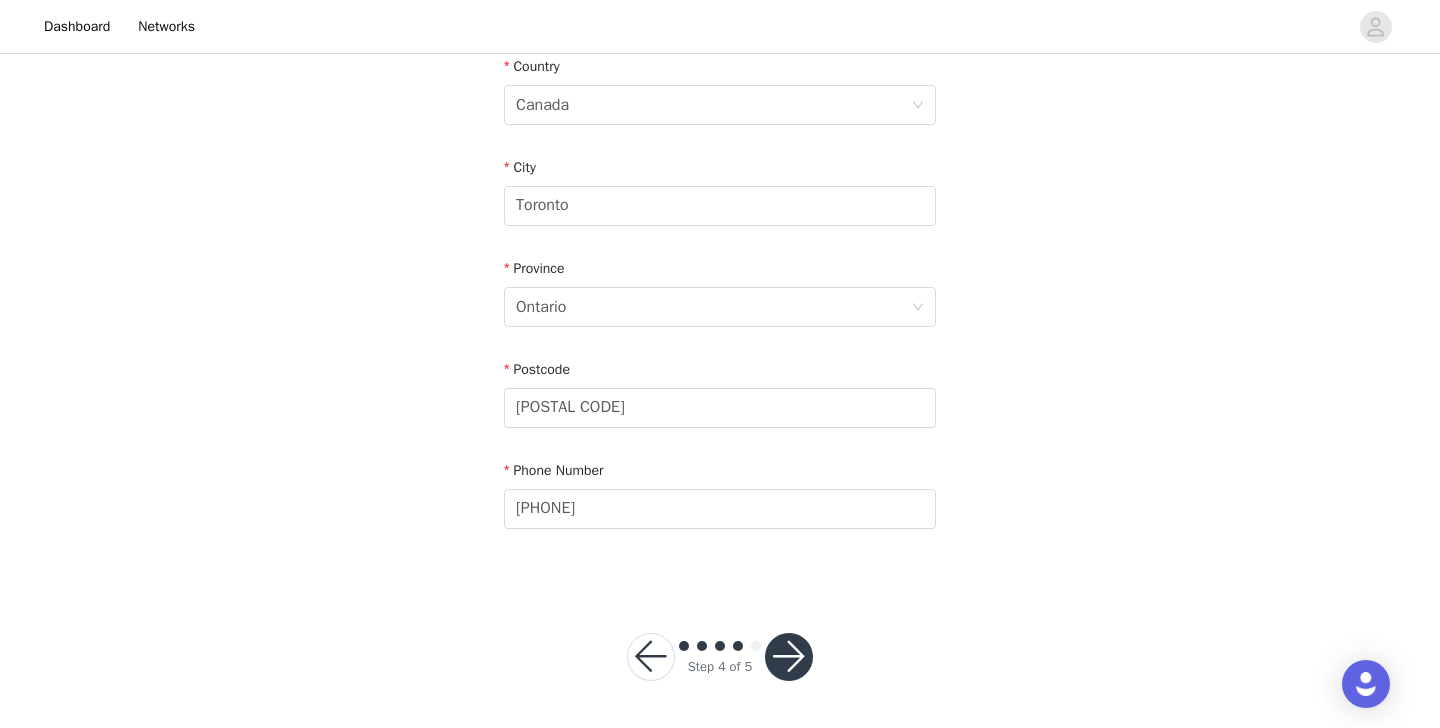click at bounding box center (789, 657) 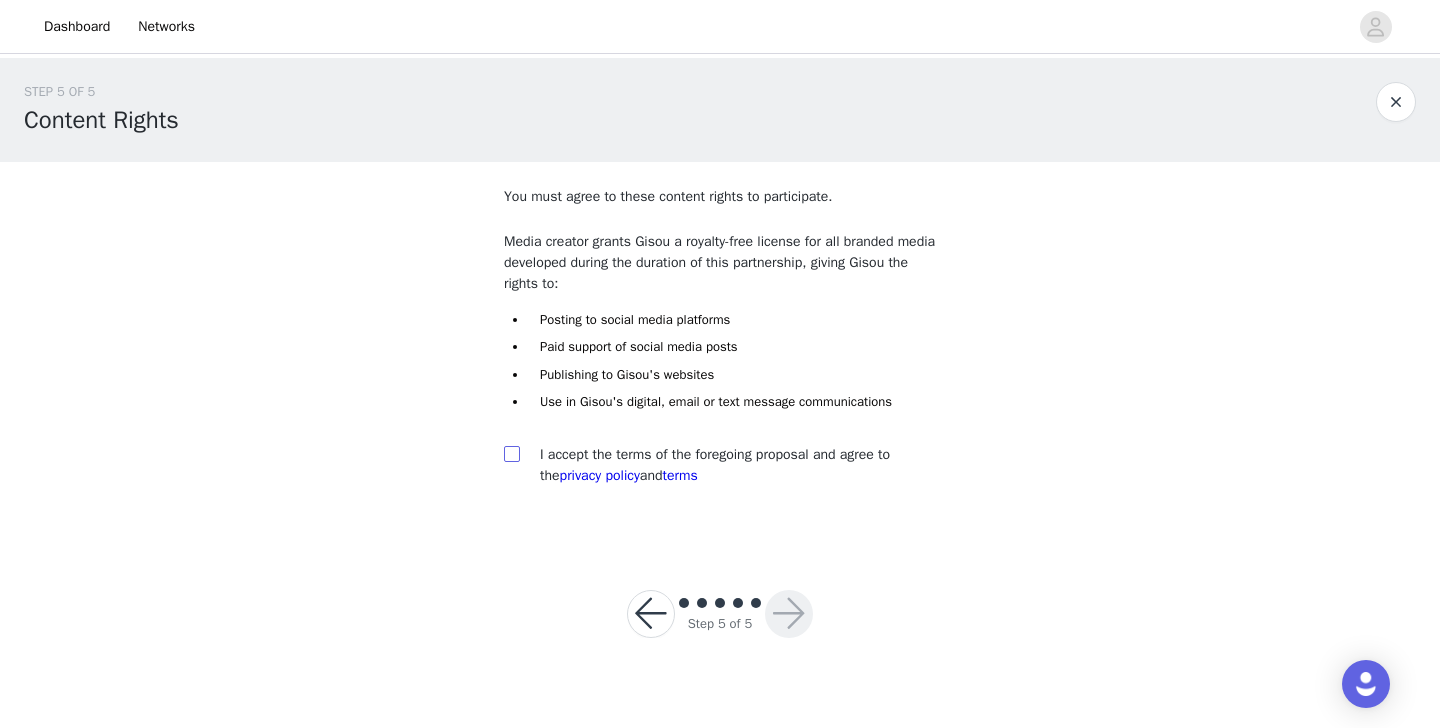 click at bounding box center (512, 454) 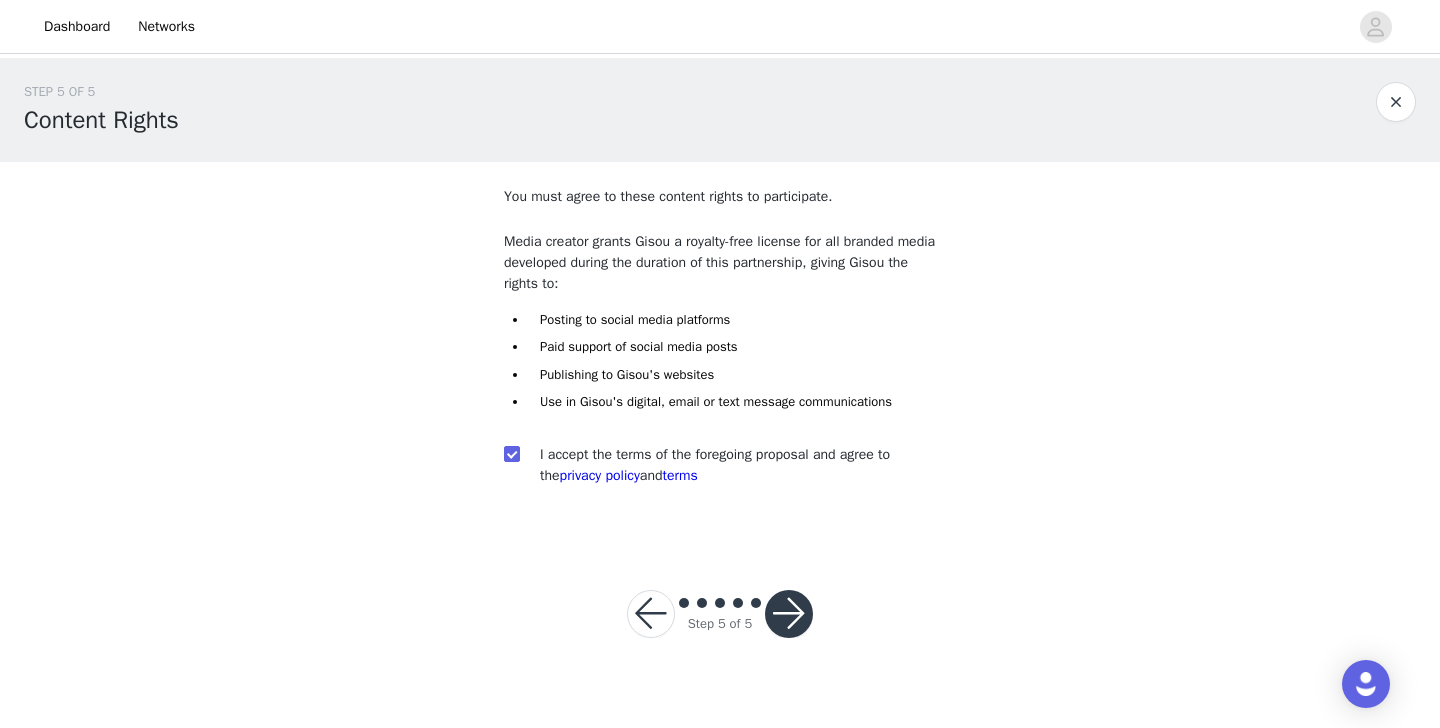 click at bounding box center (651, 614) 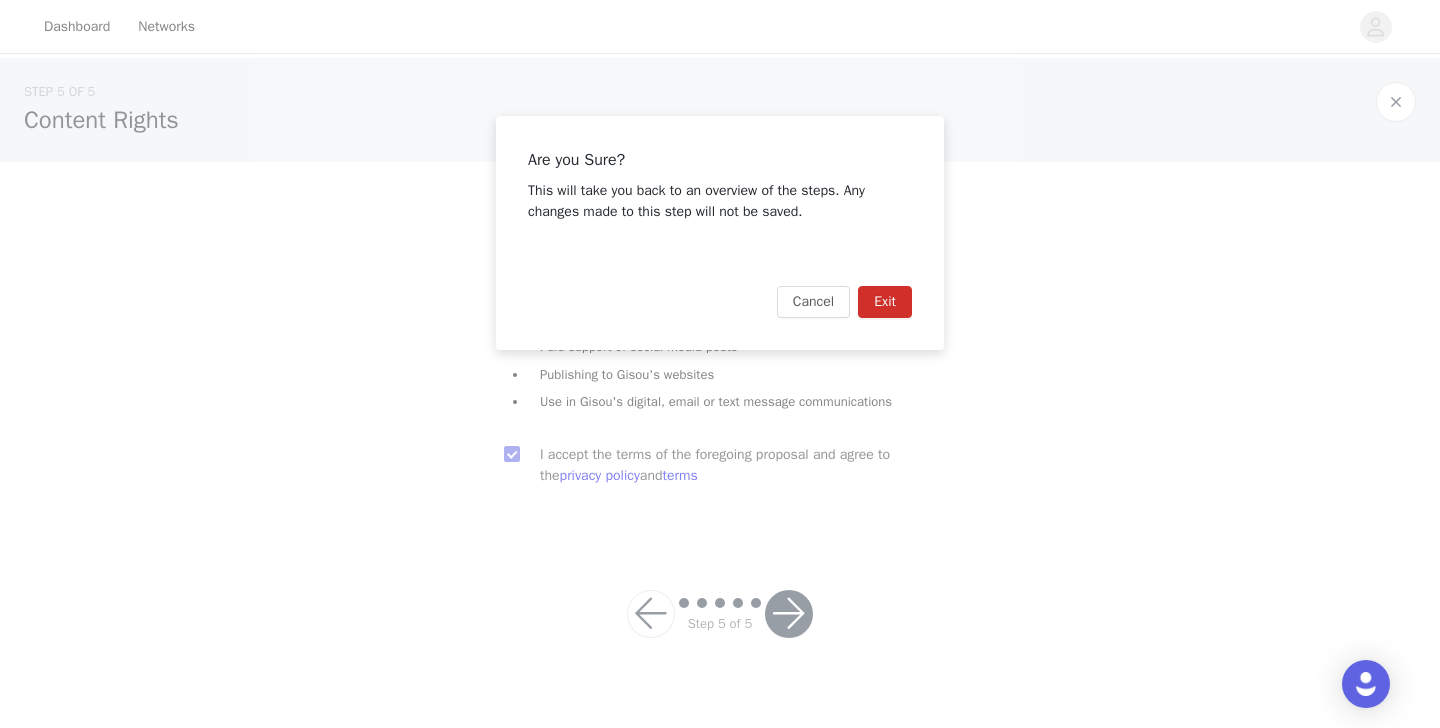 click on "Exit" at bounding box center [885, 302] 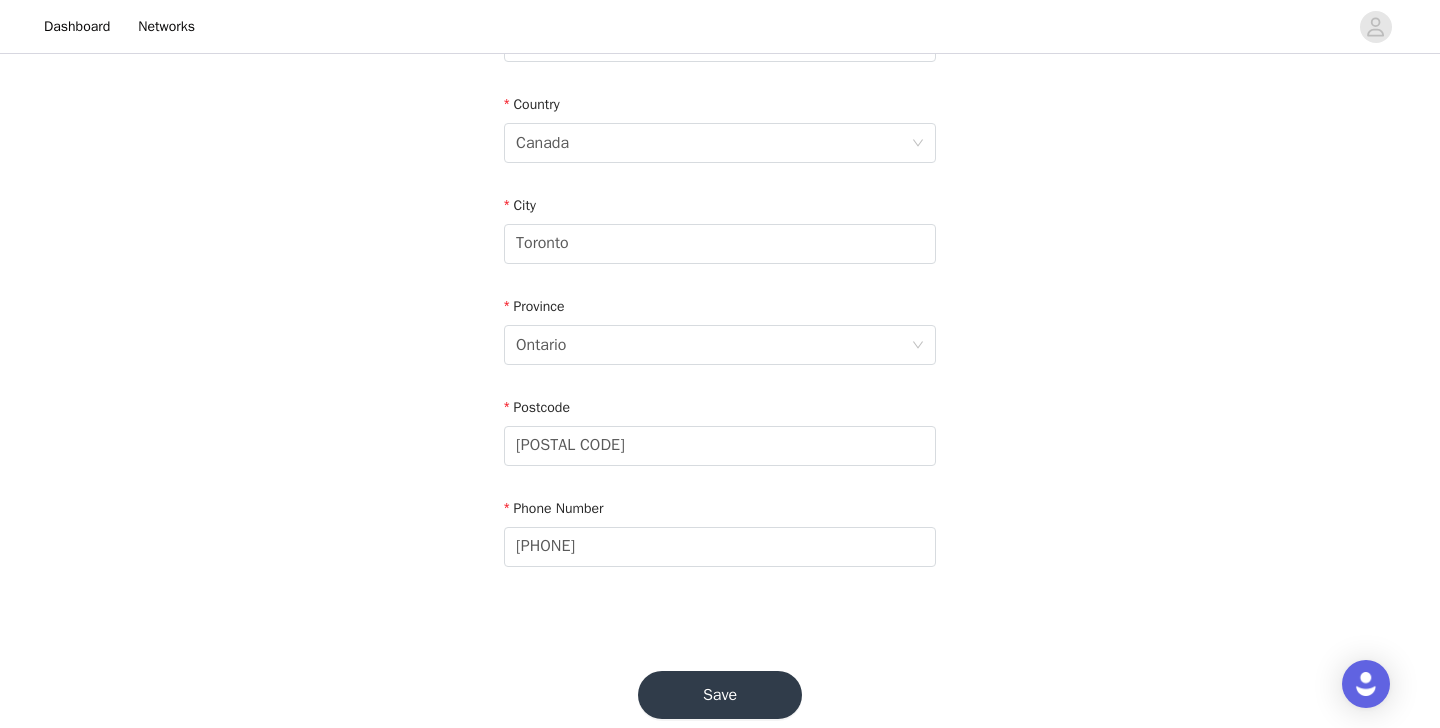 scroll, scrollTop: 635, scrollLeft: 0, axis: vertical 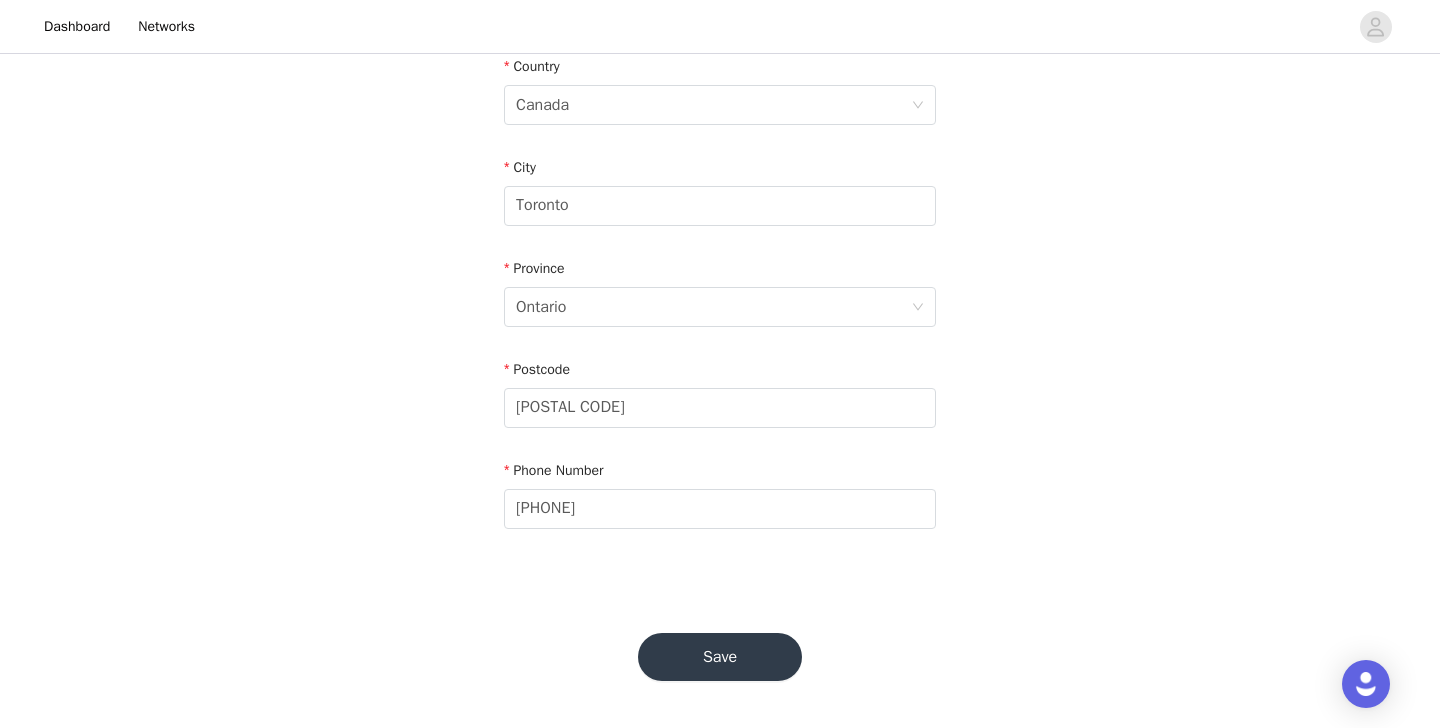 click on "Save" at bounding box center (720, 657) 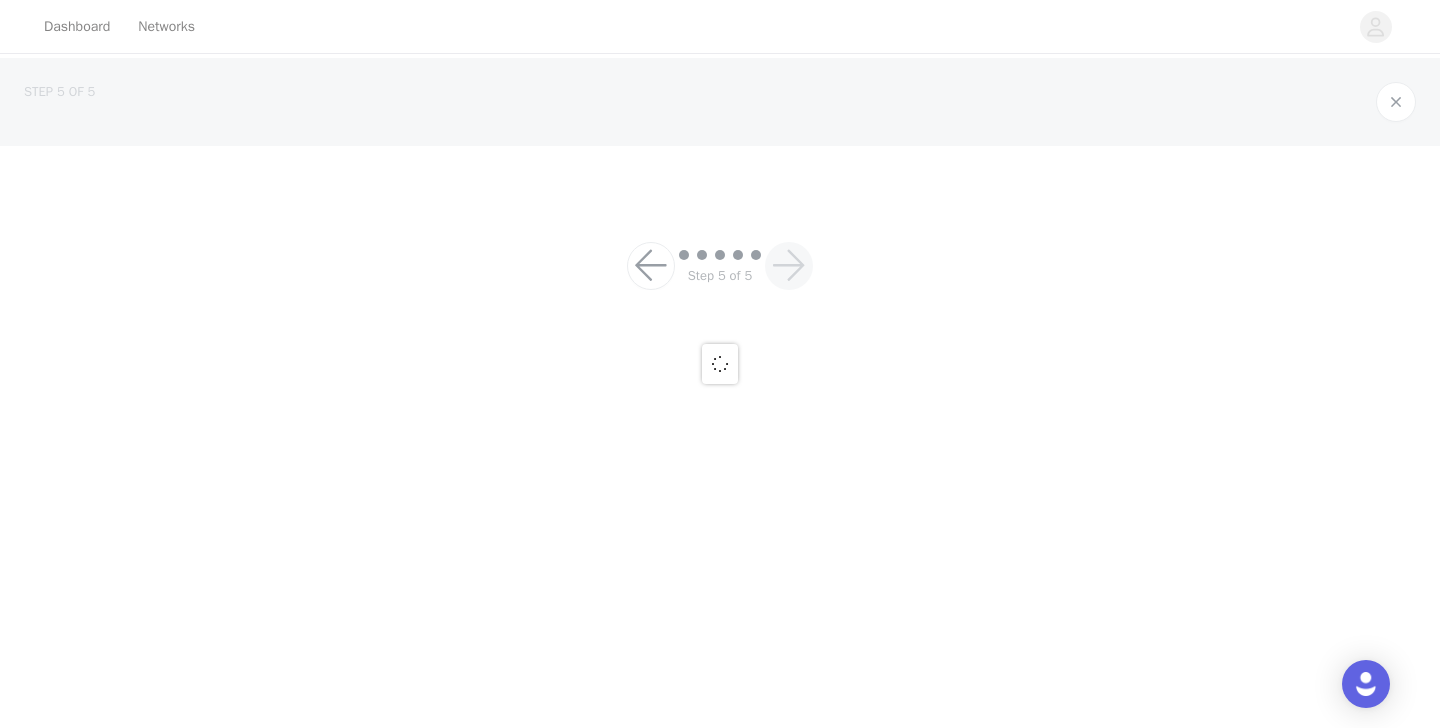 scroll, scrollTop: 0, scrollLeft: 0, axis: both 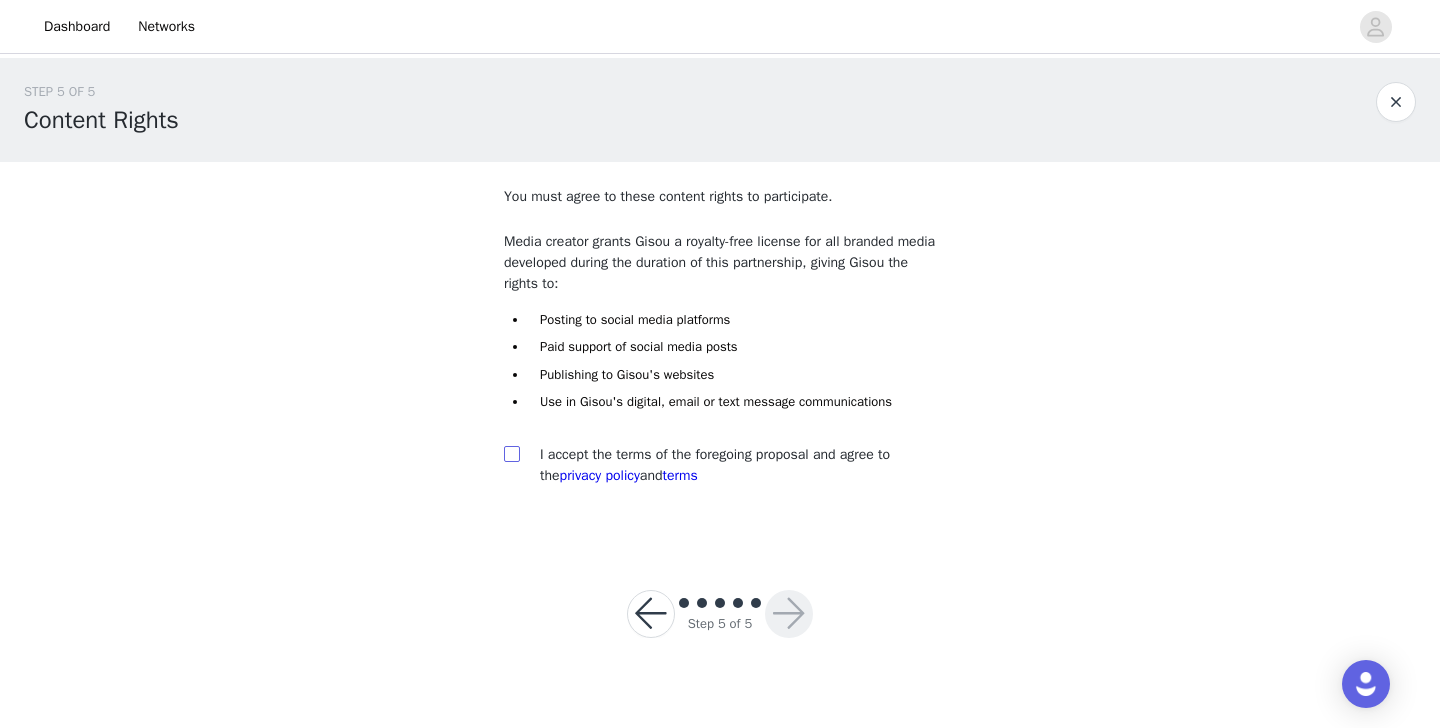 click at bounding box center [511, 453] 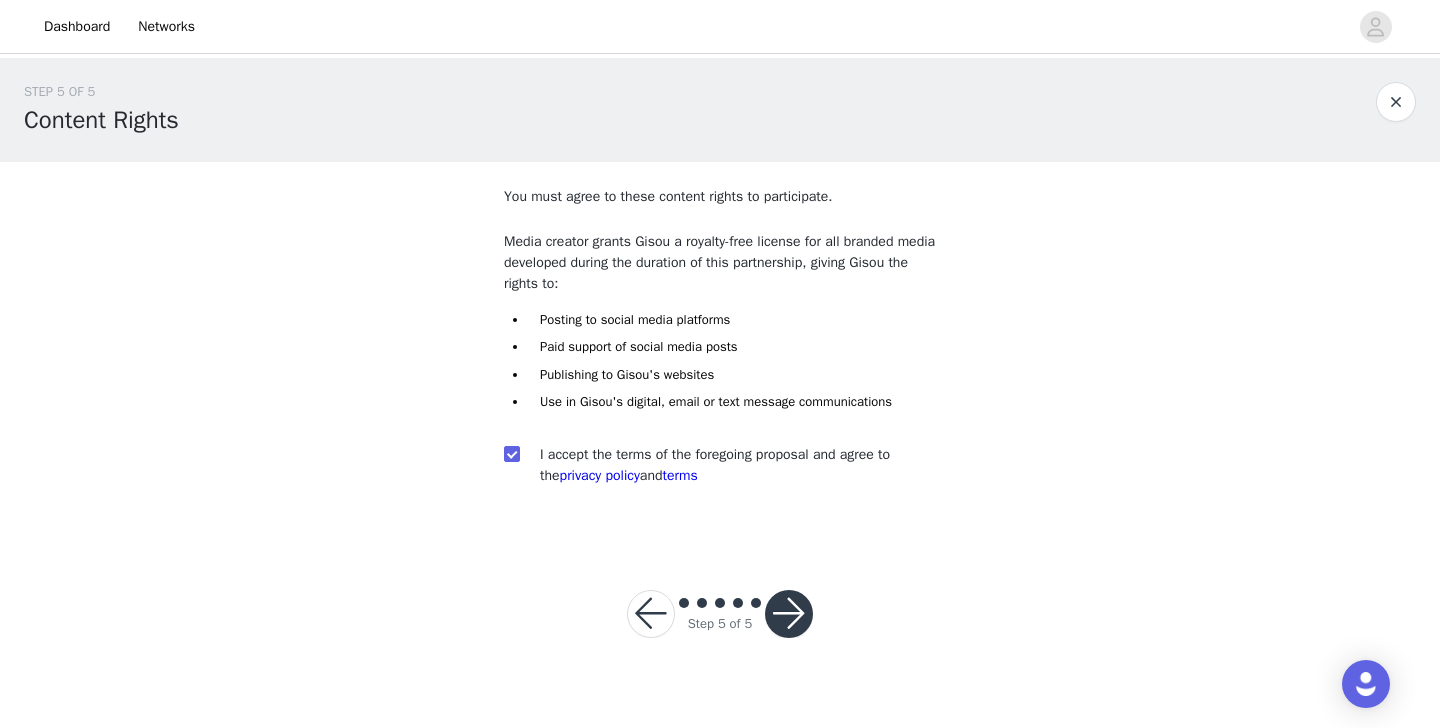click at bounding box center [789, 614] 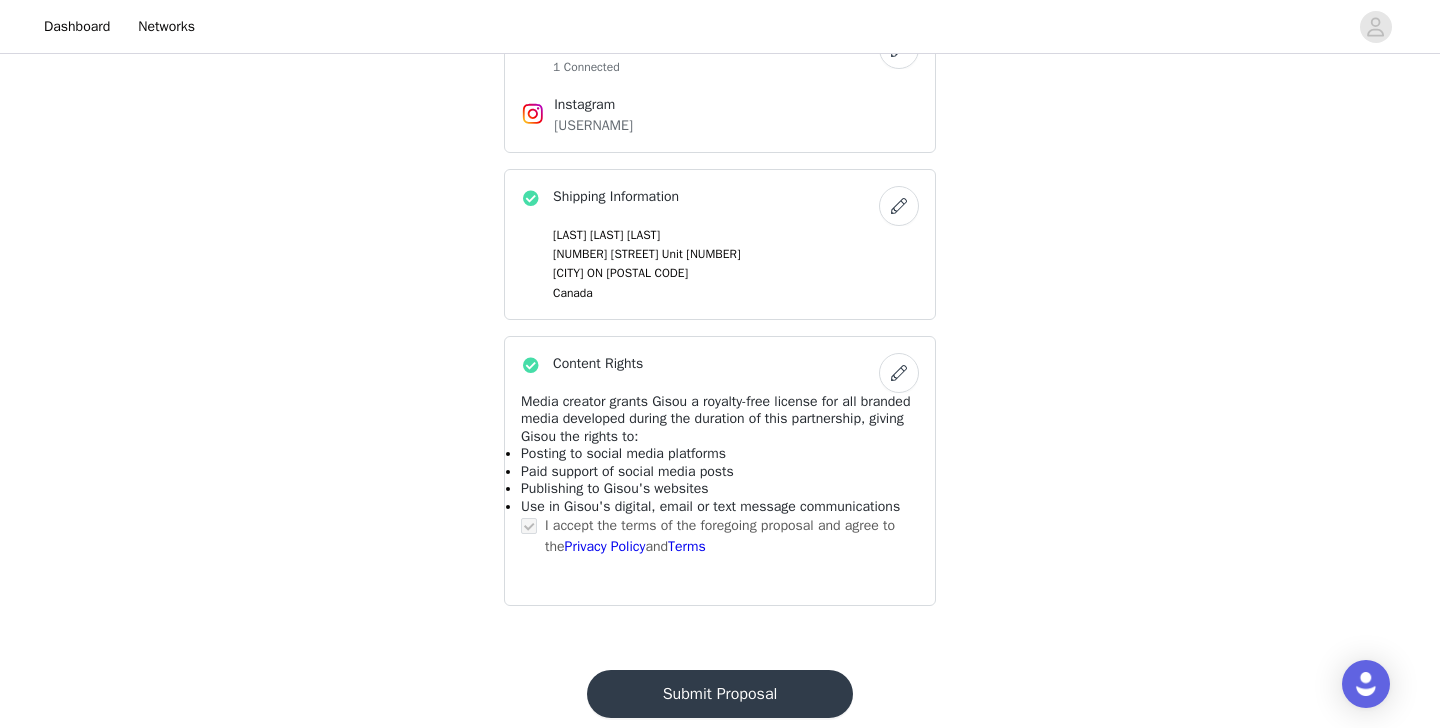 scroll, scrollTop: 896, scrollLeft: 0, axis: vertical 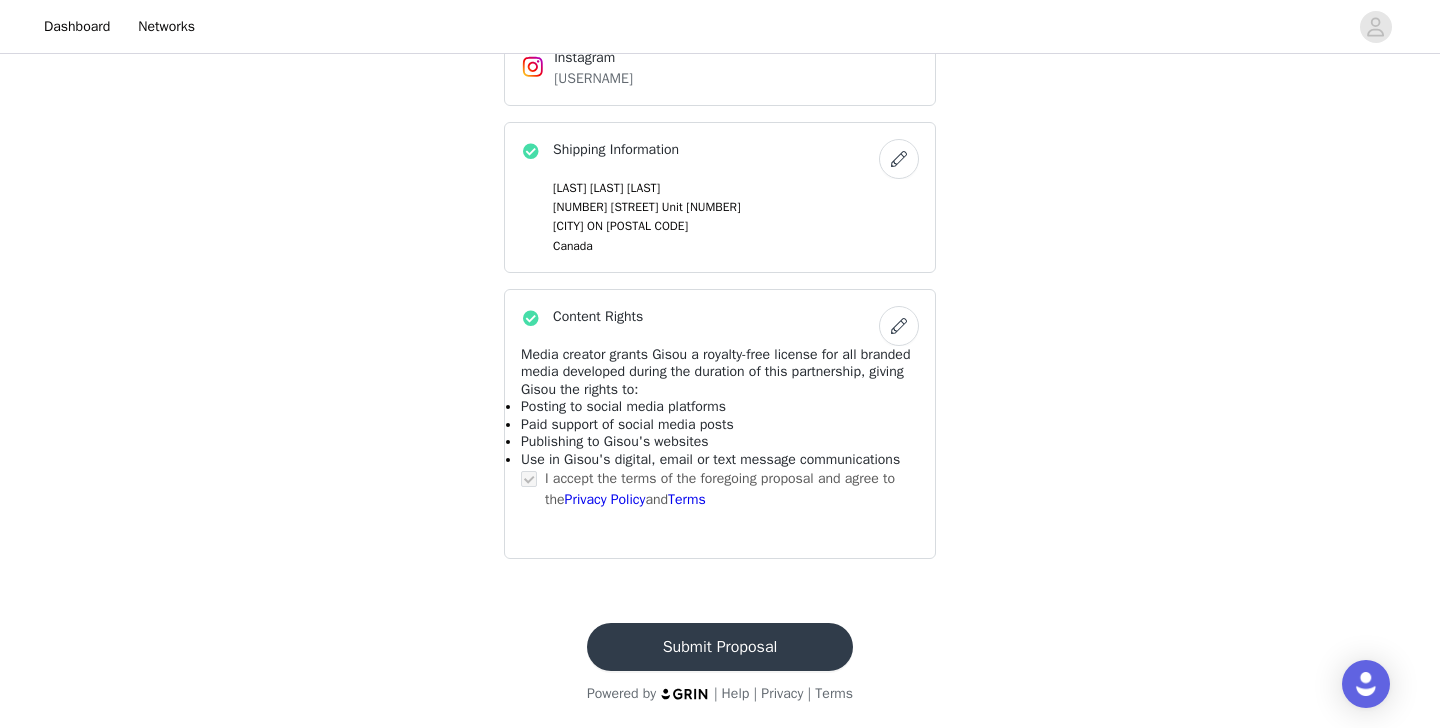 click on "Submit Proposal" at bounding box center [720, 647] 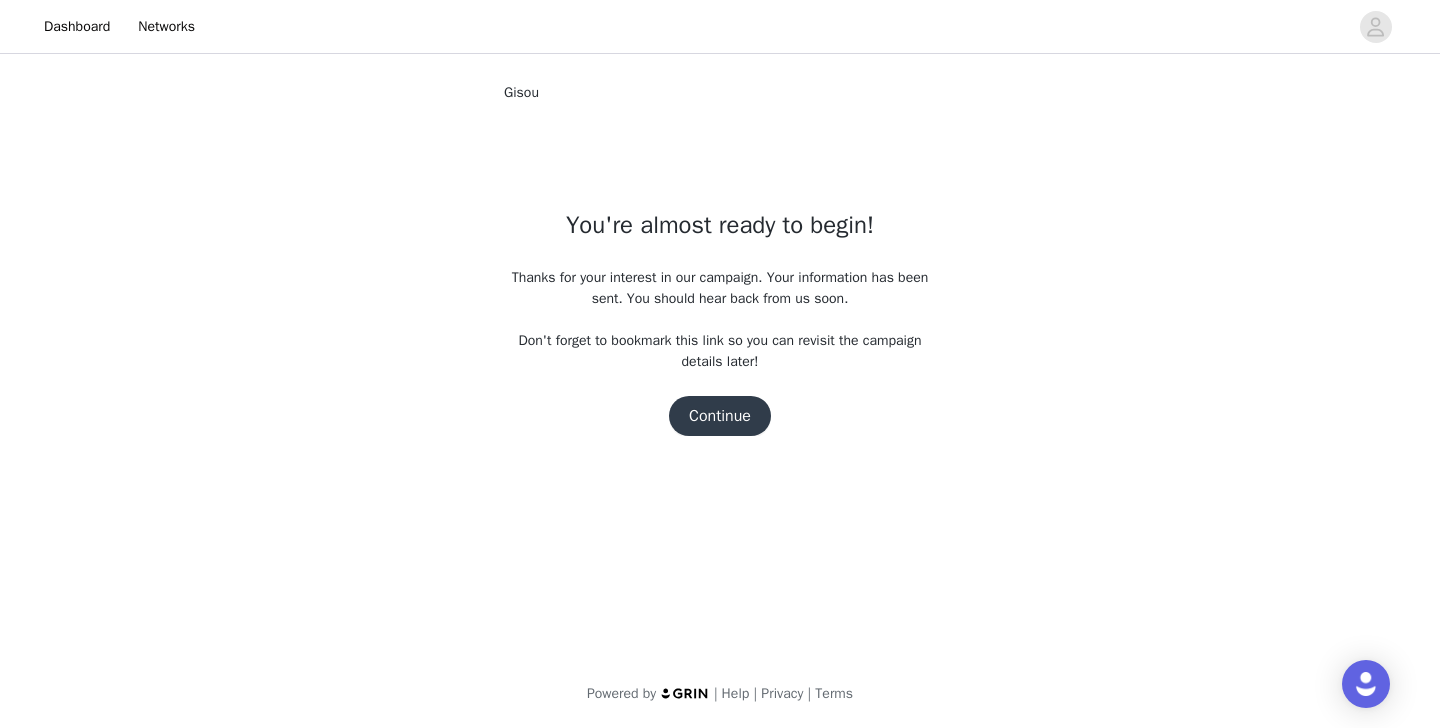 scroll, scrollTop: 0, scrollLeft: 0, axis: both 